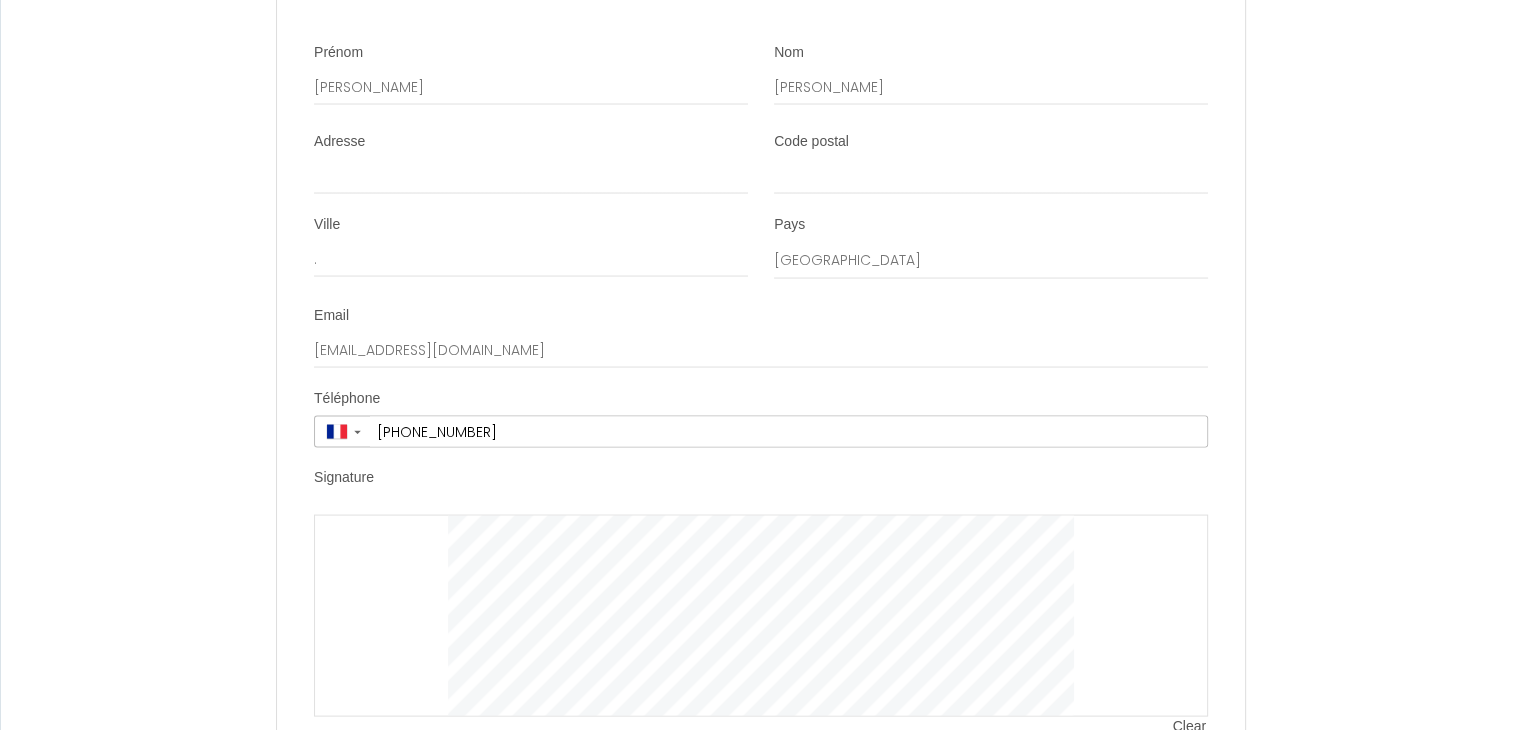 scroll, scrollTop: 4017, scrollLeft: 0, axis: vertical 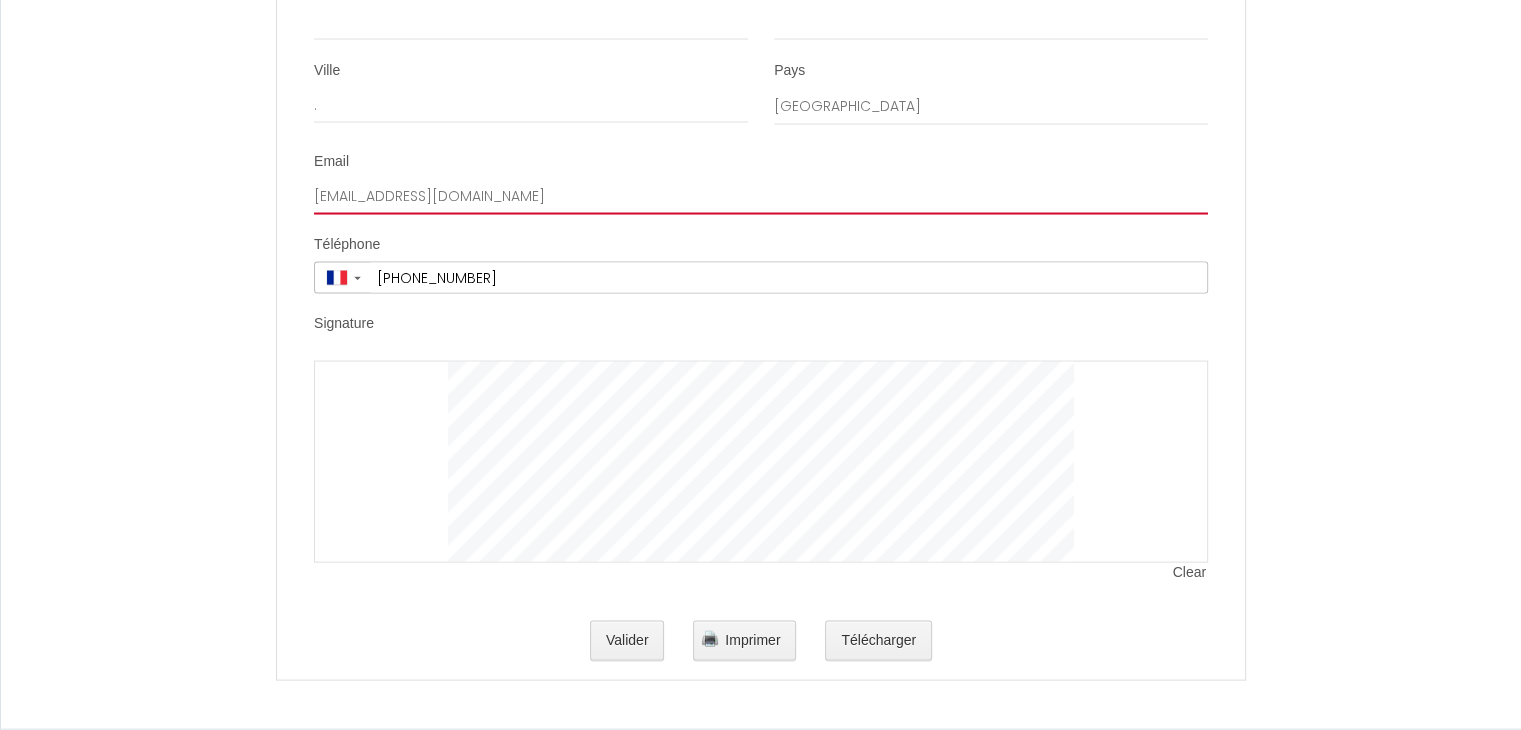 click on "[EMAIL_ADDRESS][DOMAIN_NAME]" at bounding box center (761, 197) 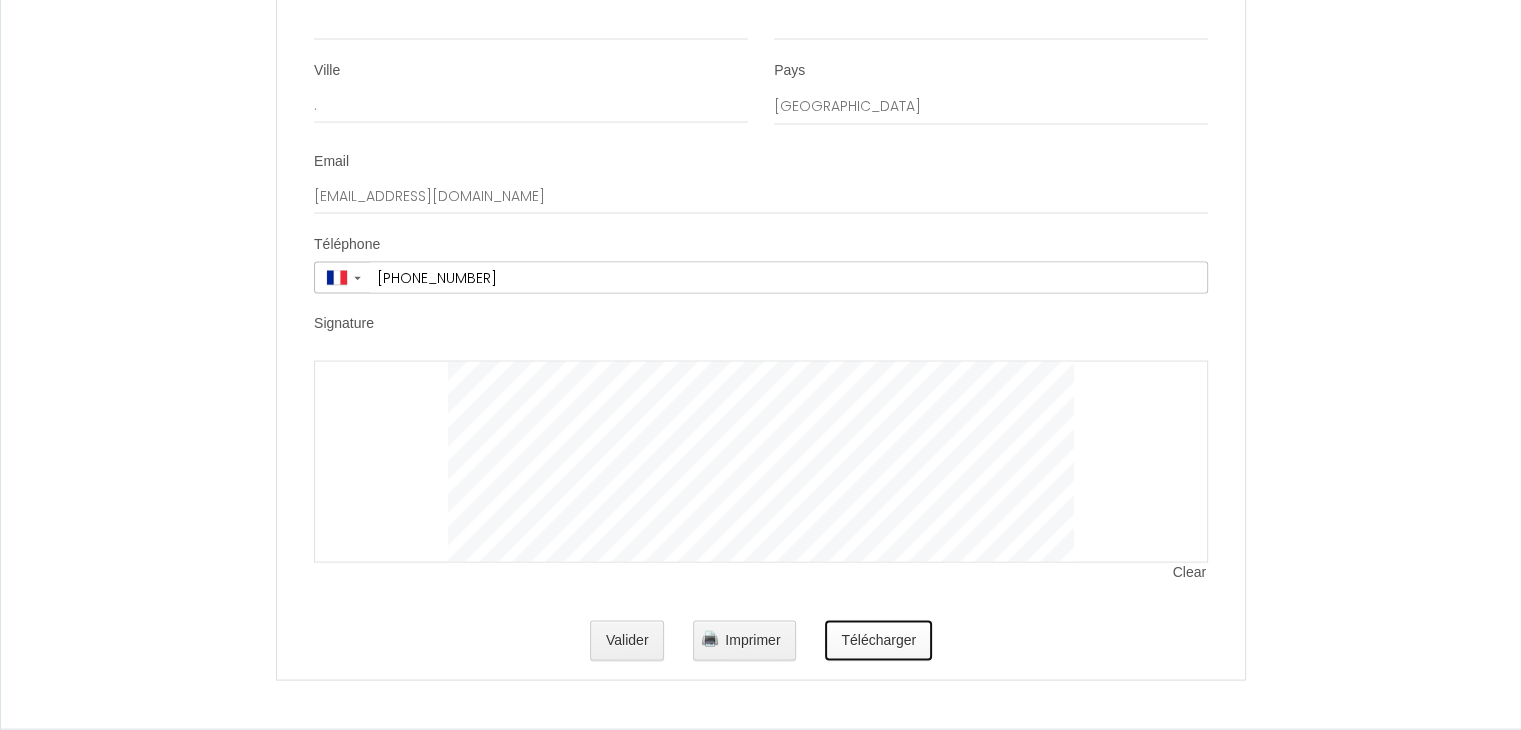 click on "Télécharger" at bounding box center (878, 641) 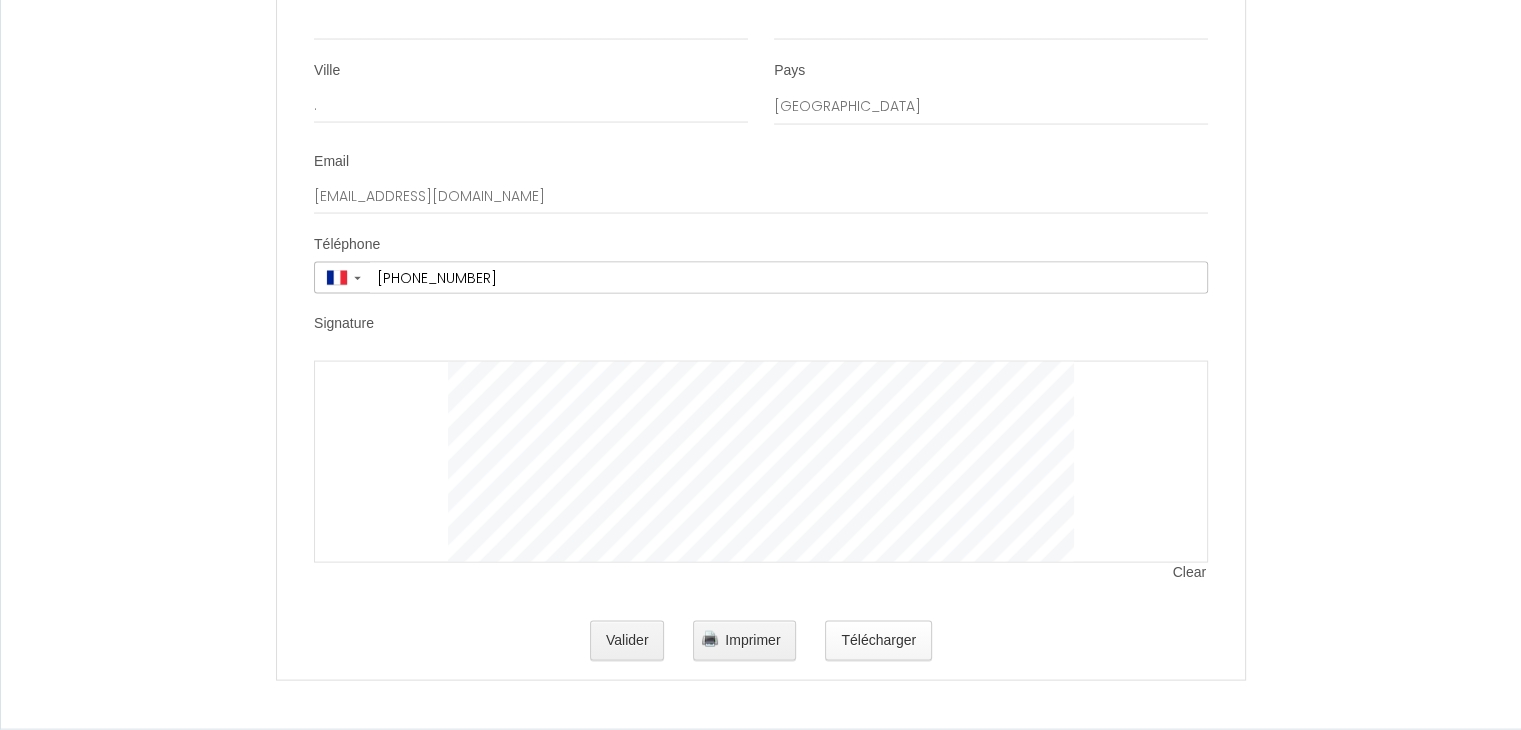 scroll, scrollTop: 0, scrollLeft: 0, axis: both 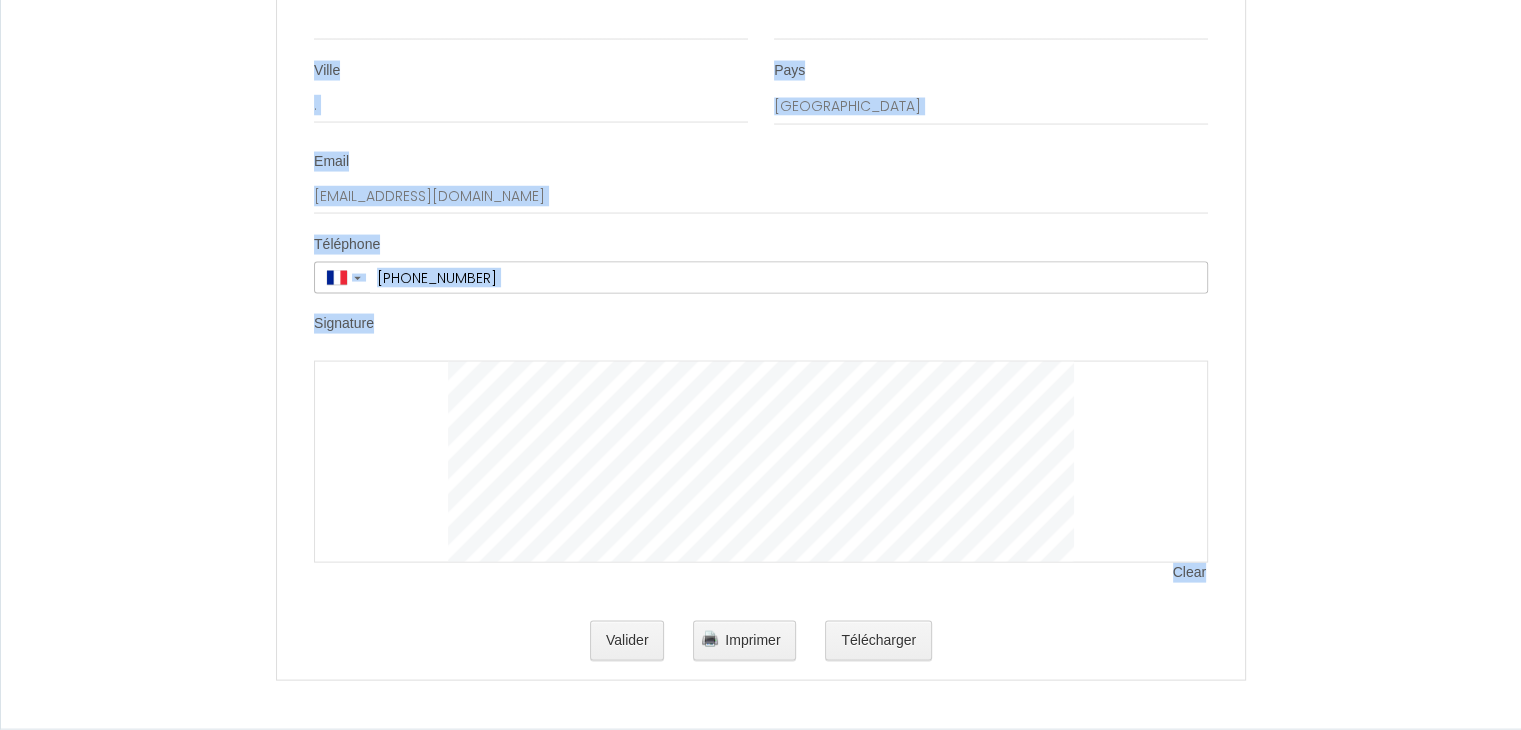 drag, startPoint x: 544, startPoint y: 117, endPoint x: 1232, endPoint y: 530, distance: 802.4419 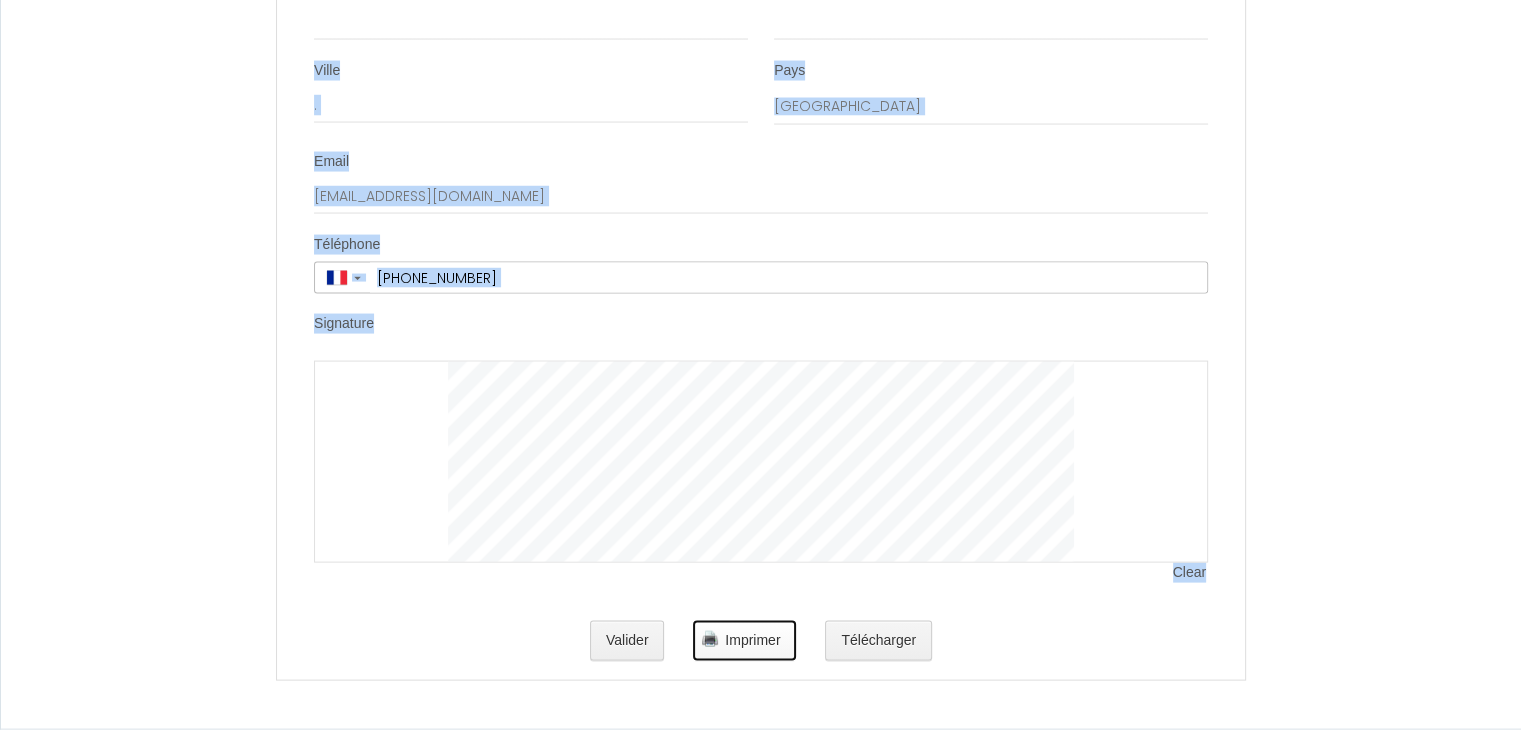 click on "Imprimer" at bounding box center [752, 640] 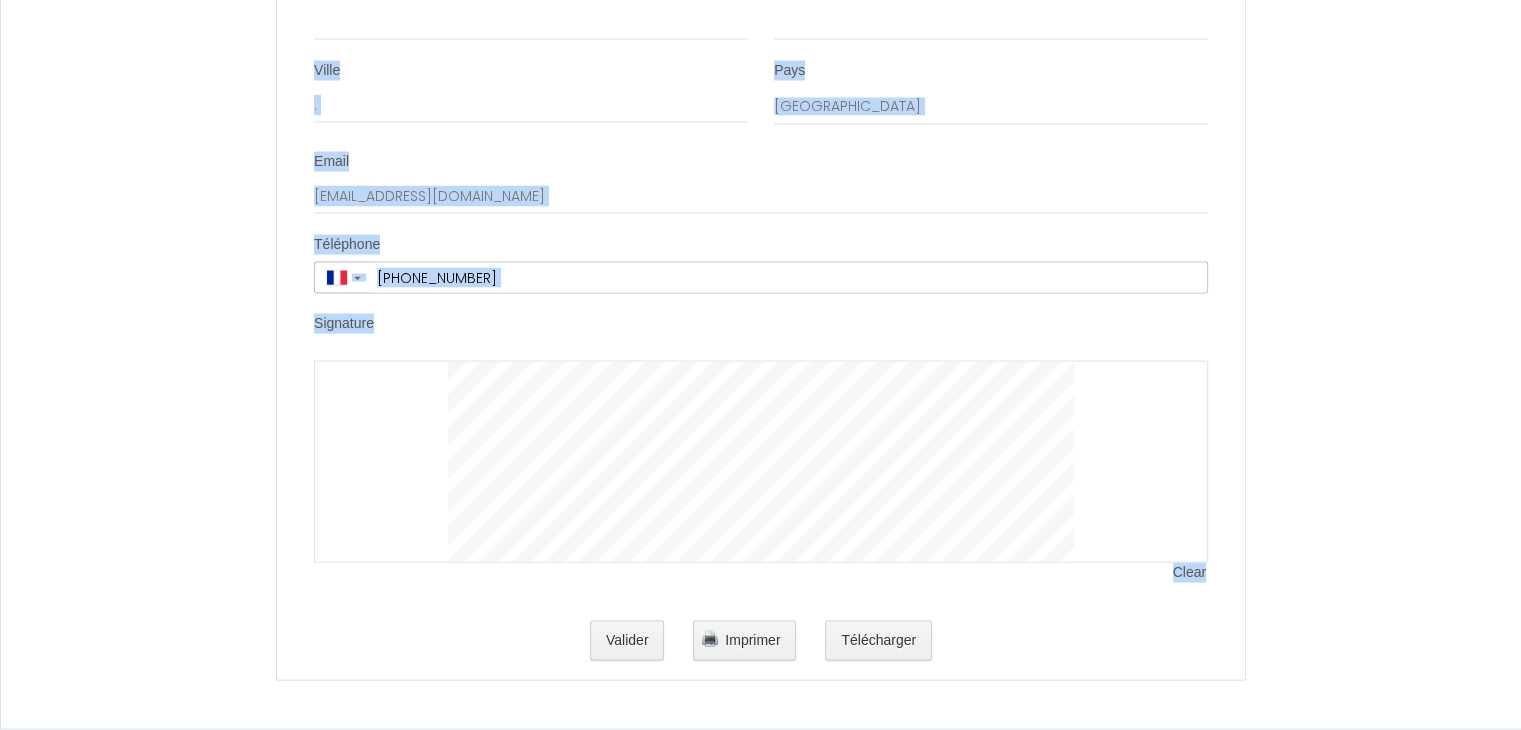 click on "Contrat de Location Courte Durée   Il a été convenu entre les parties que le Bailleur louera au [GEOGRAPHIC_DATA] le logement tel que décrit ci-dessous dans les conditions suivantes:
It has been agreed between the parties that the Lessor shall lease to the Tenant the accommodation as described below under the following conditions:
1. OBJET DU CONTRAT DE LOCATION
Le logement est loué meublé à titre de « location courte durée » pour la période indiquée ci-dessous. Le logement est situé à l'adresse indiqué dans la section Details.
1. PURPOSE OF THE LEASING AGREEMENT
The accommodation is rented furnished as a "short term rental" for the period shown below. The accommodation is located at the address indicated in section Details.
2. CONDITIONS DE LA LOCATION
Les Parties ont convenu de fixer le prix de la location indiqué ci-dessous pour l’intégralité de la durée du séjour.
2. RENTAL CONDITIONS" at bounding box center (760, -1668) 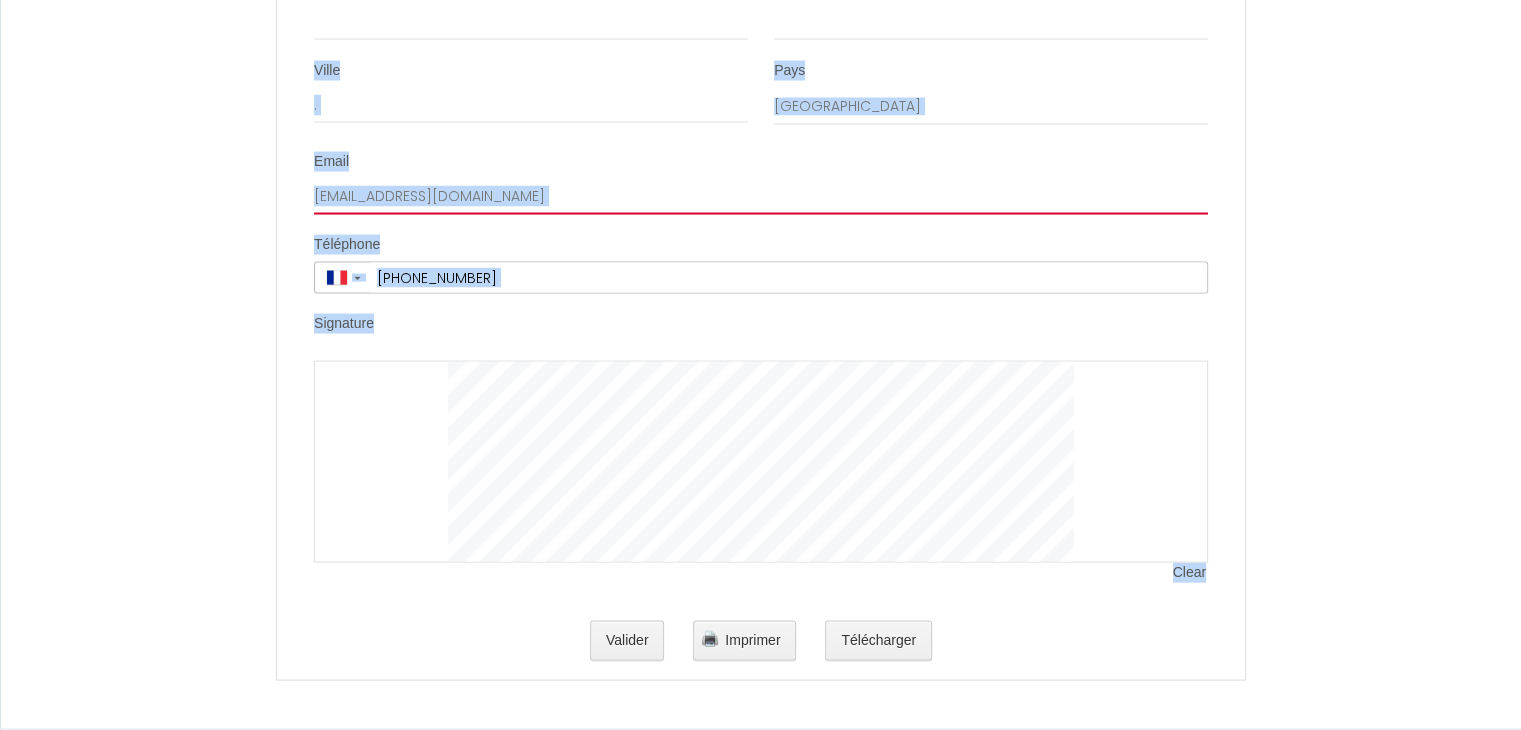 drag, startPoint x: 563, startPoint y: 465, endPoint x: 245, endPoint y: 478, distance: 318.26562 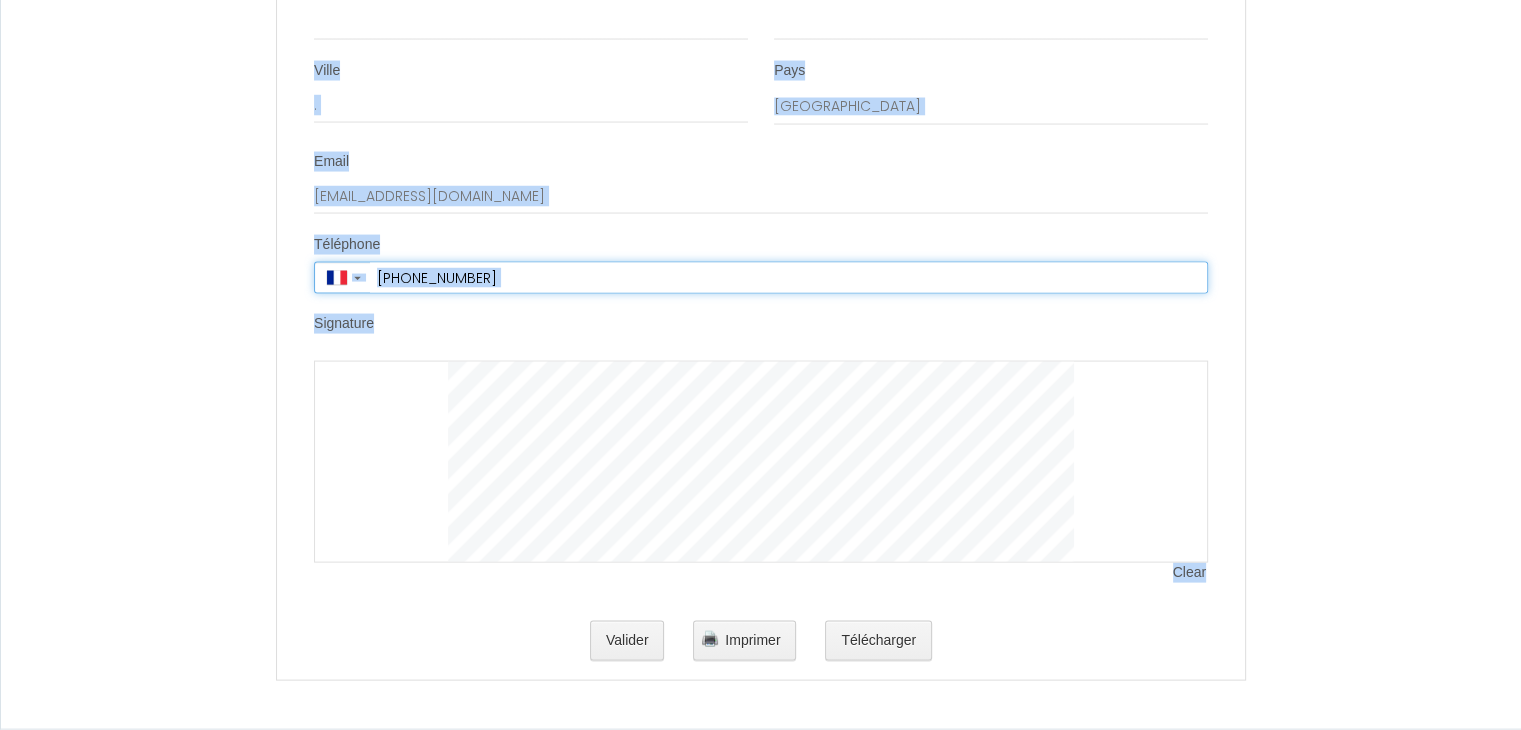 drag, startPoint x: 524, startPoint y: 557, endPoint x: 401, endPoint y: 554, distance: 123.03658 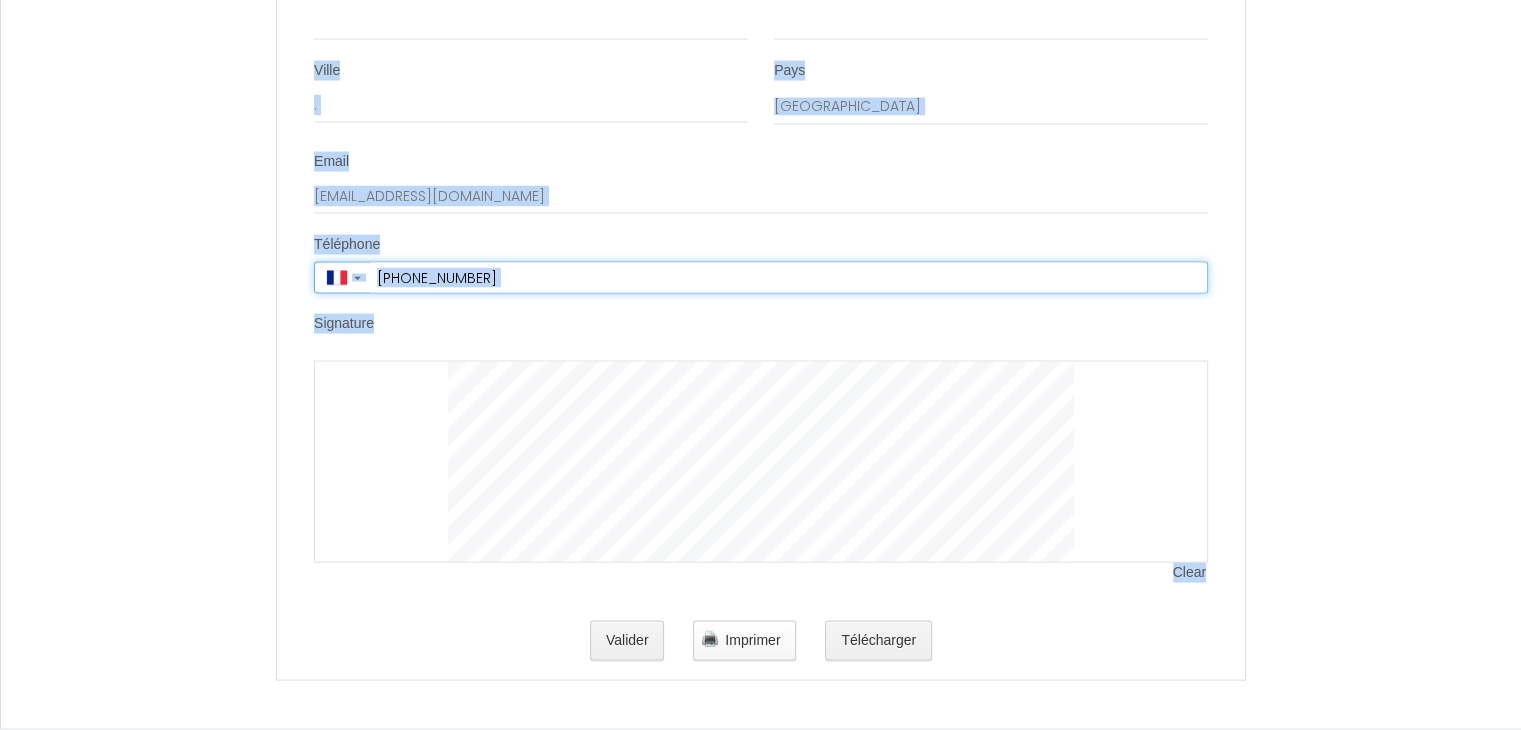 type on "[PHONE_NUMBER]" 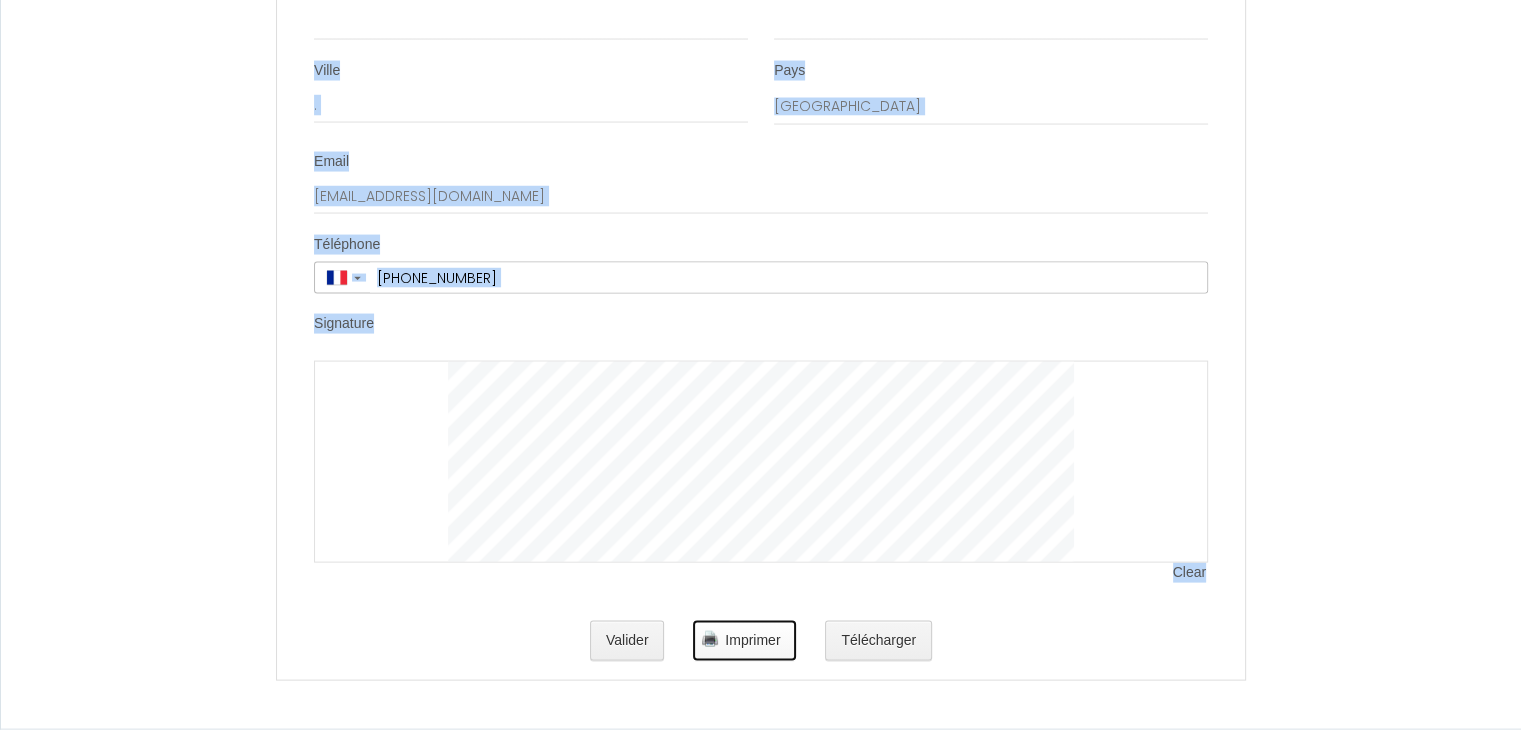 click on "Imprimer" at bounding box center [752, 640] 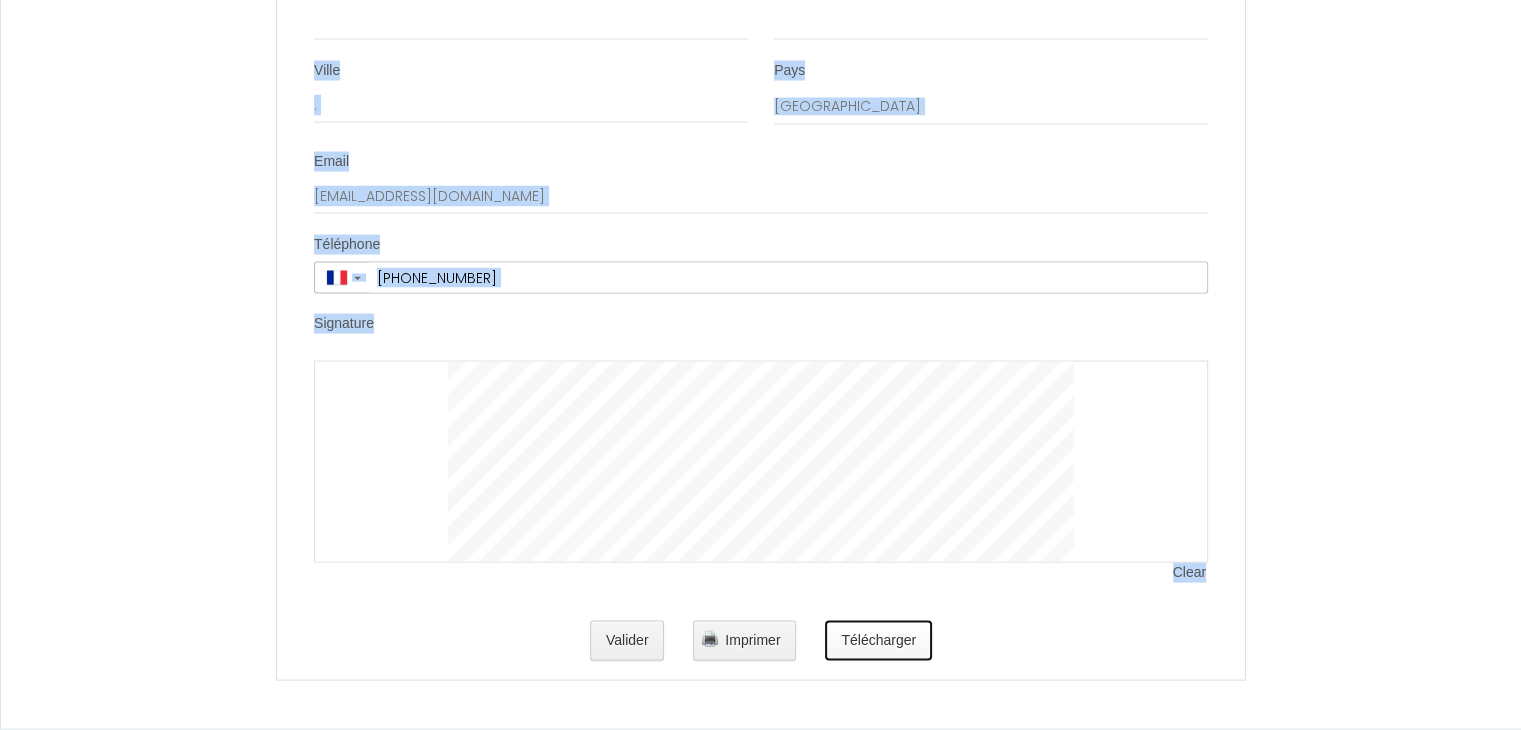 click on "Télécharger" at bounding box center [878, 641] 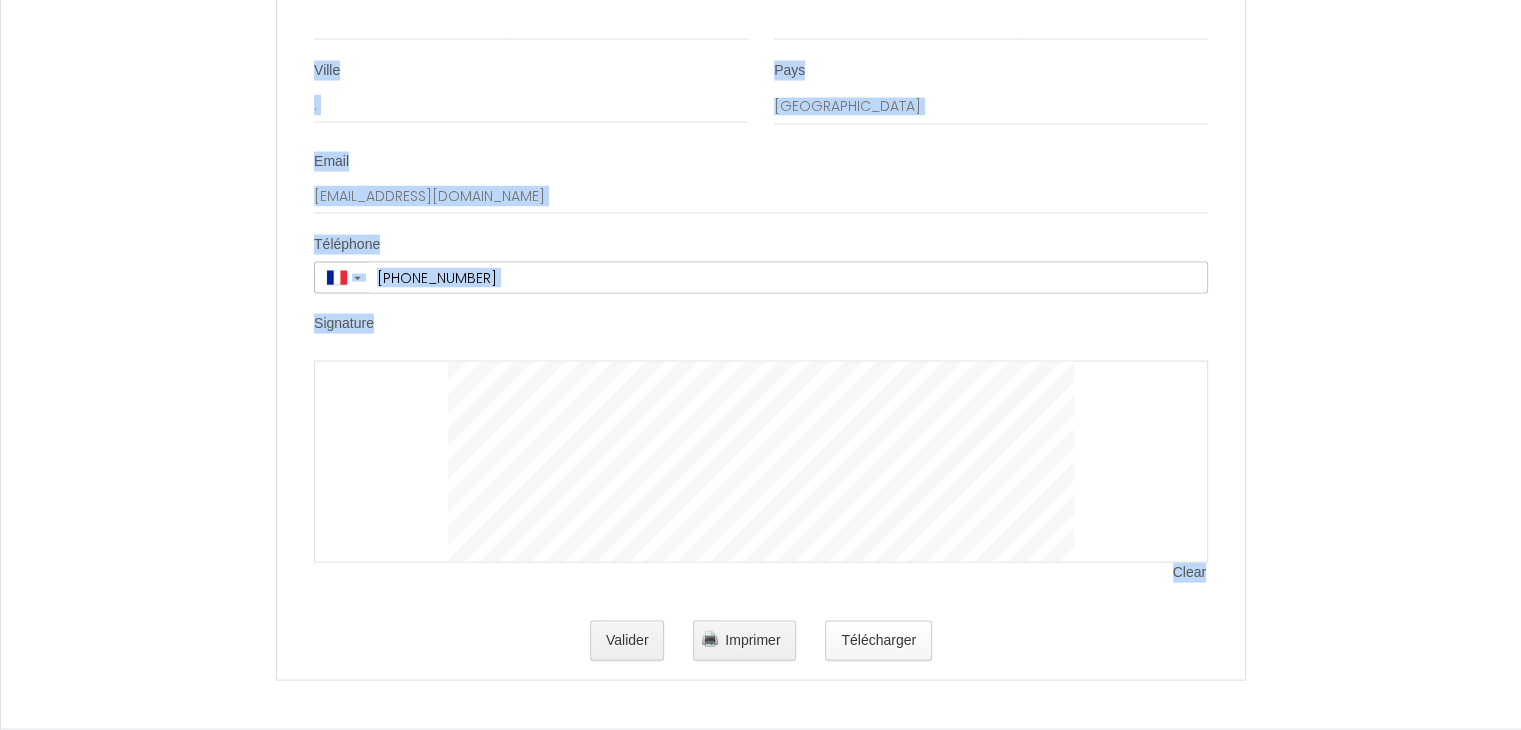 scroll, scrollTop: 0, scrollLeft: 0, axis: both 